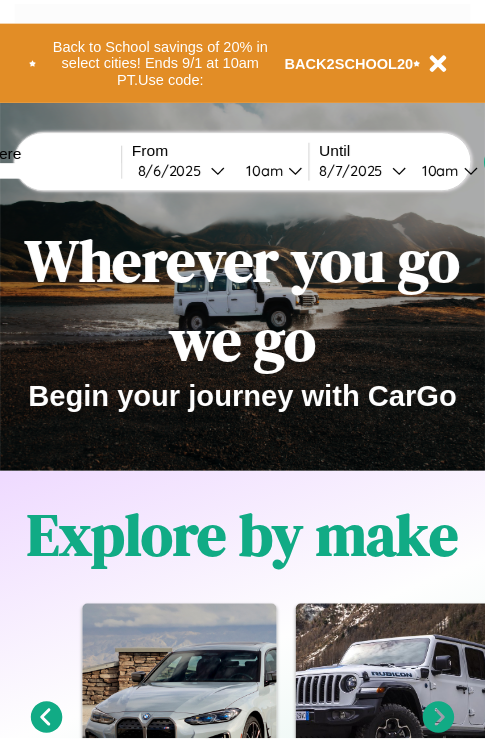 scroll, scrollTop: 0, scrollLeft: 0, axis: both 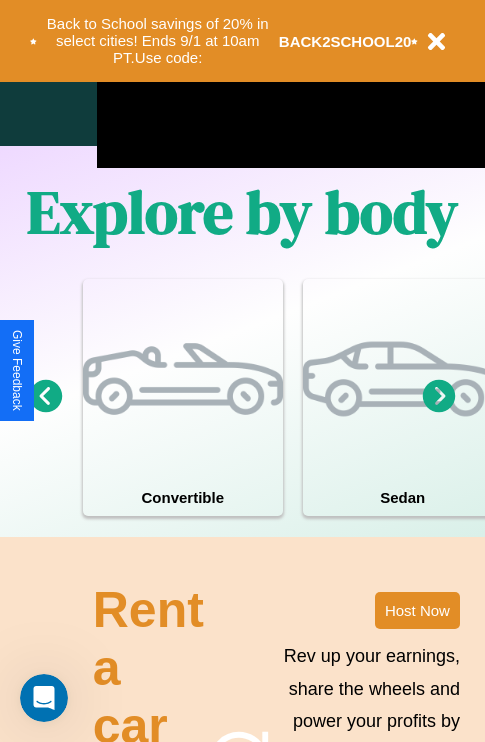 click 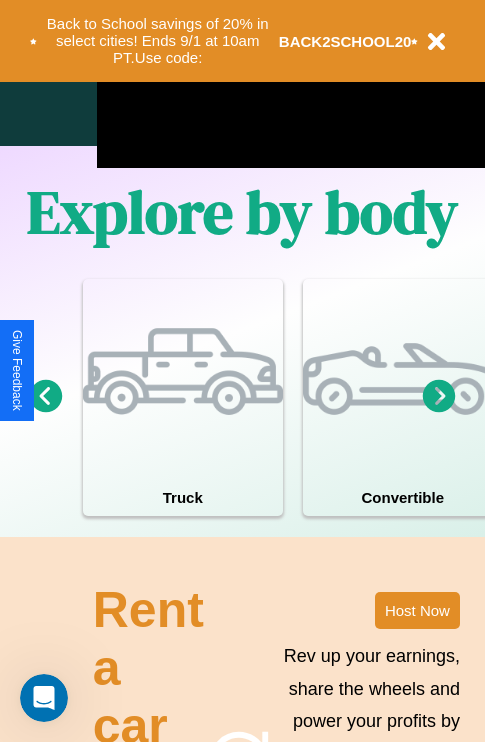 click 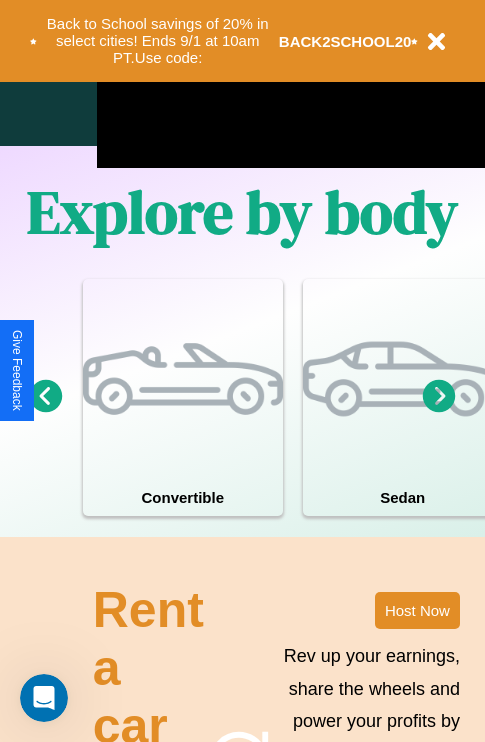 click 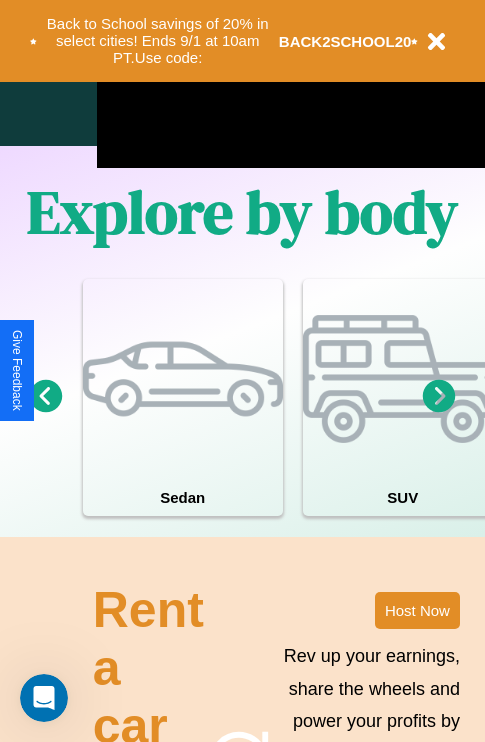 click 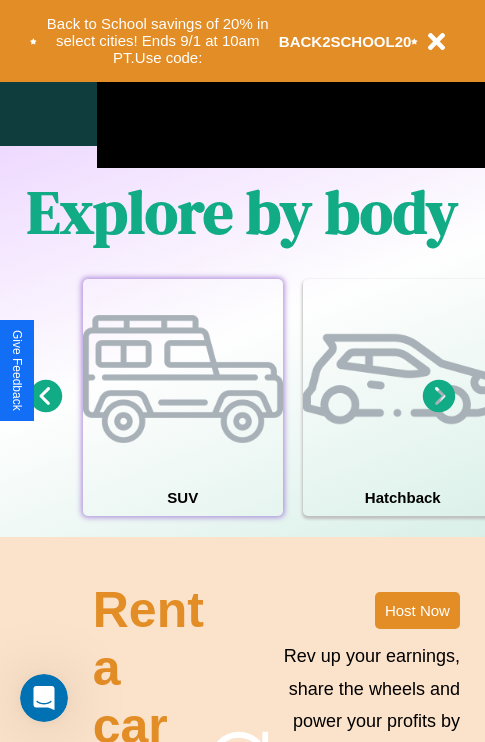 click at bounding box center (183, 379) 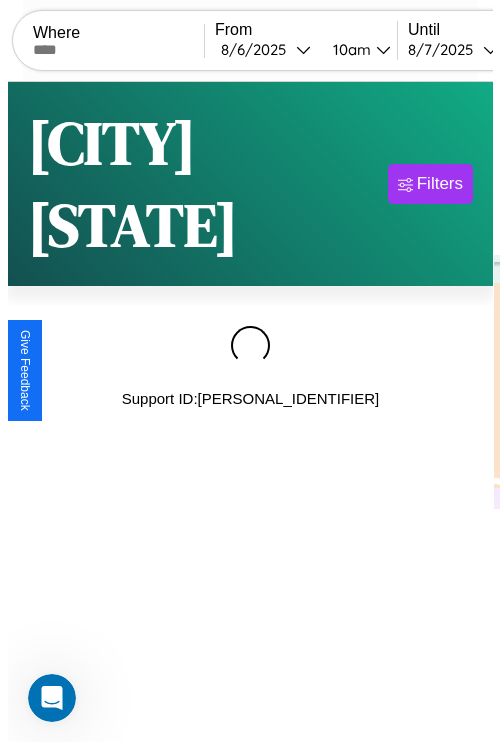 scroll, scrollTop: 0, scrollLeft: 0, axis: both 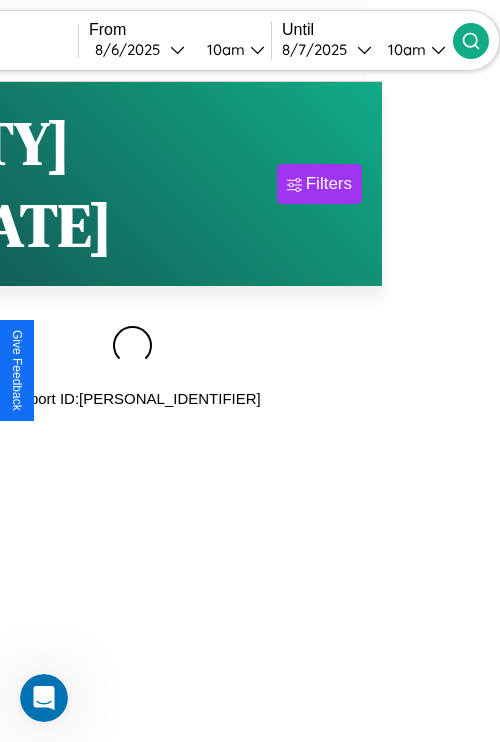 type on "********" 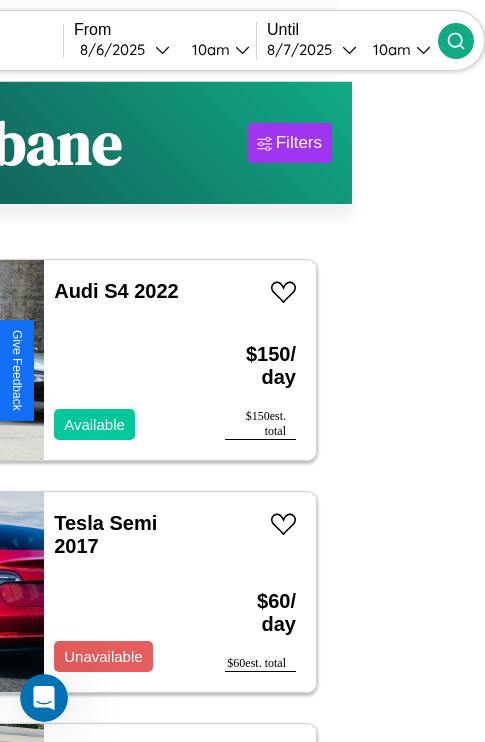 scroll, scrollTop: 95, scrollLeft: 35, axis: both 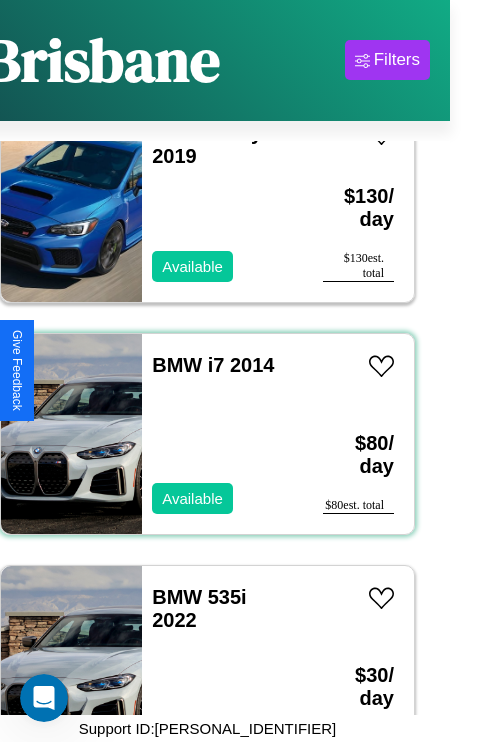 click on "BMW   i7   2014 Available" at bounding box center [222, 434] 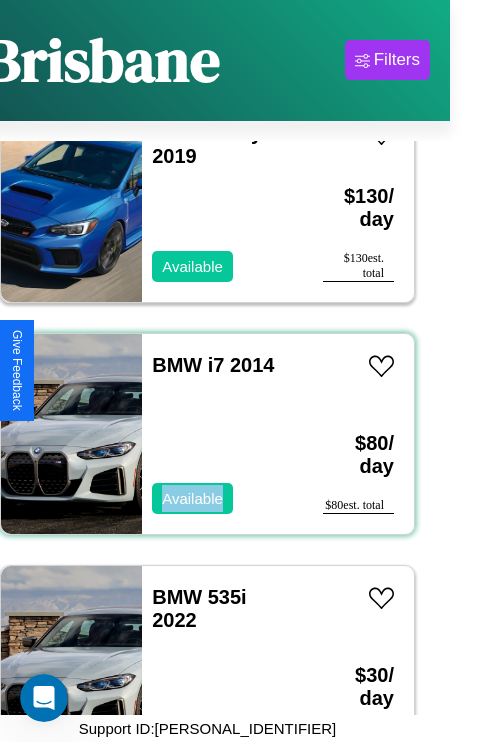 click on "BMW   i7   2014 Available" at bounding box center [222, 434] 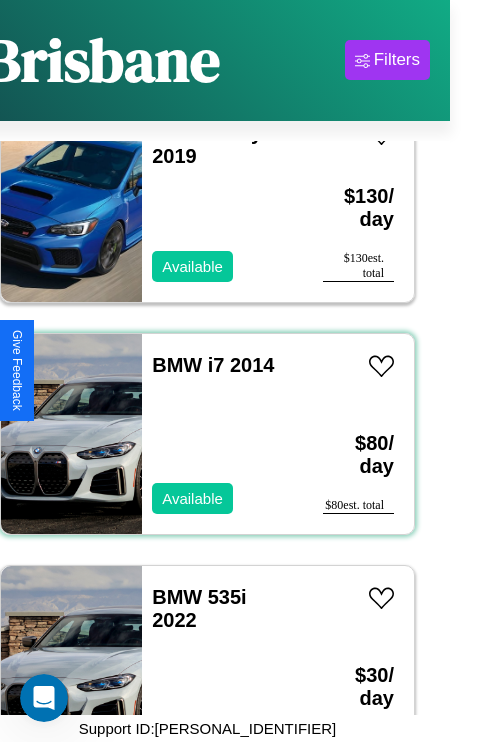 click on "BMW   i7   2014 Available" at bounding box center [222, 434] 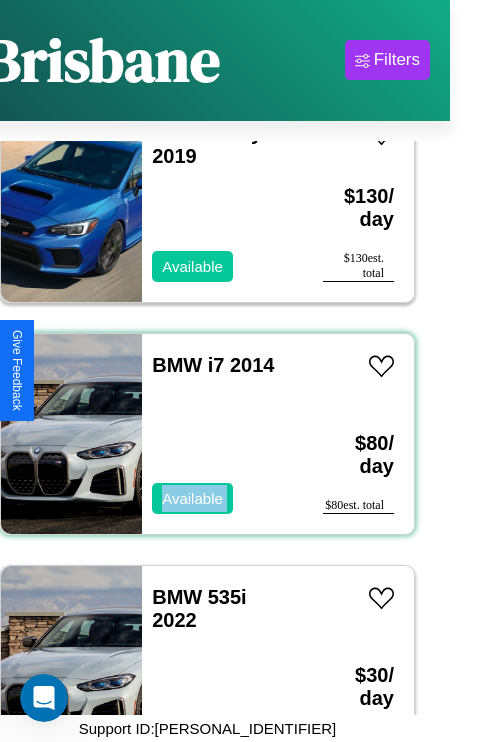 click on "BMW   i7   2014 Available" at bounding box center [222, 434] 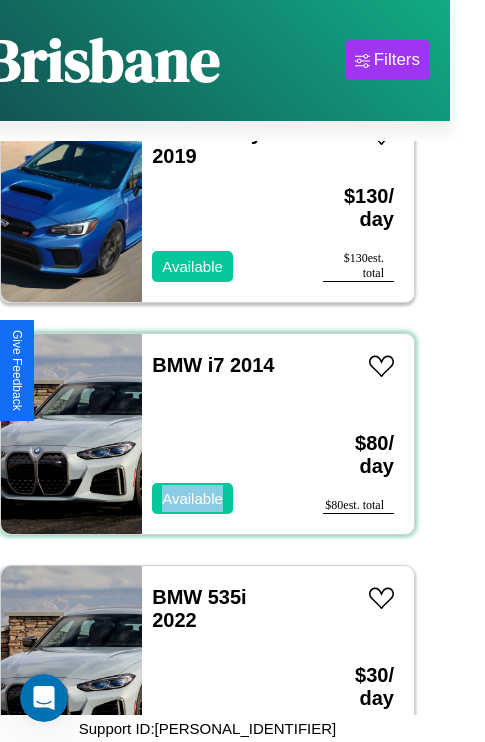 click on "BMW   i7   2014 Available" at bounding box center [222, 434] 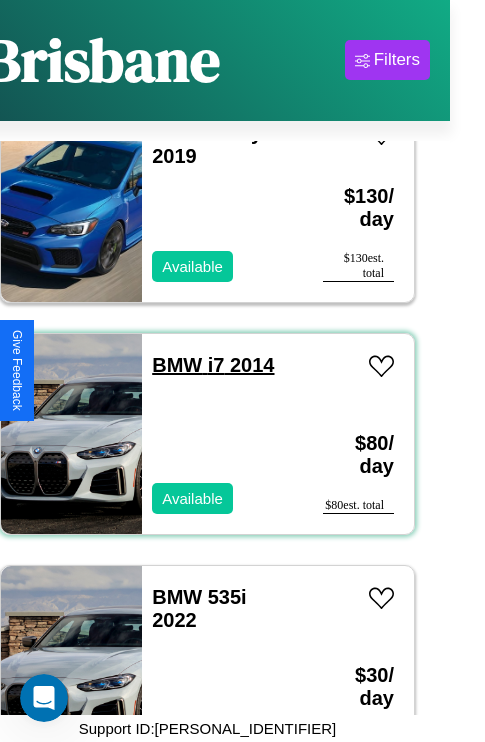 click on "BMW   i7   2014" at bounding box center (213, 365) 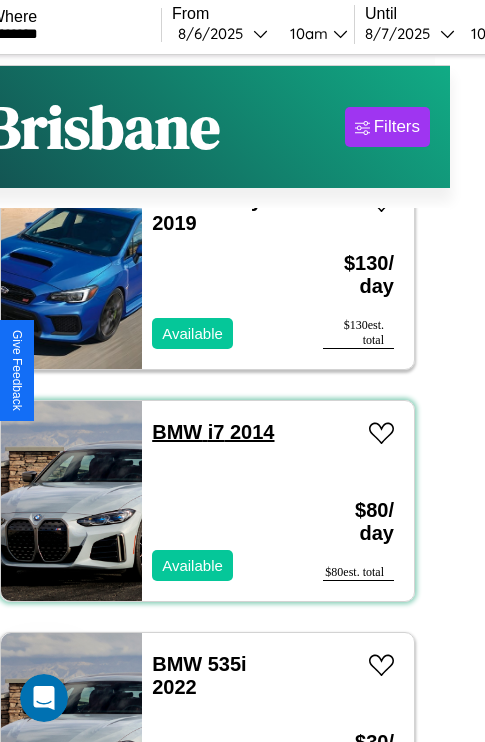 scroll, scrollTop: 0, scrollLeft: 35, axis: horizontal 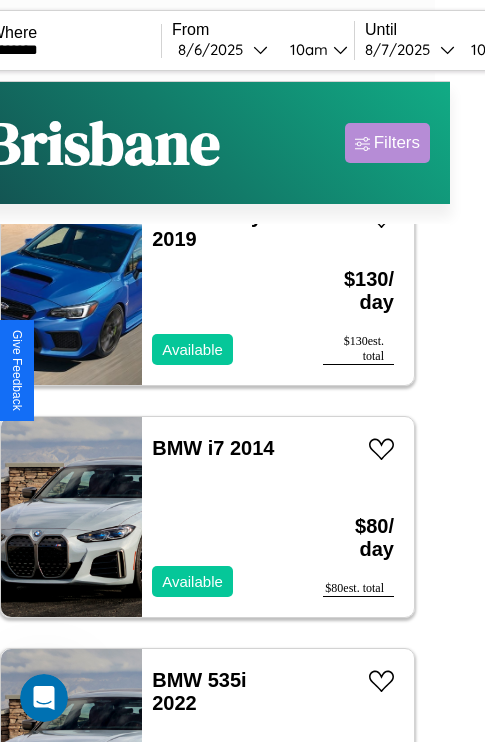 click on "Filters" at bounding box center [397, 143] 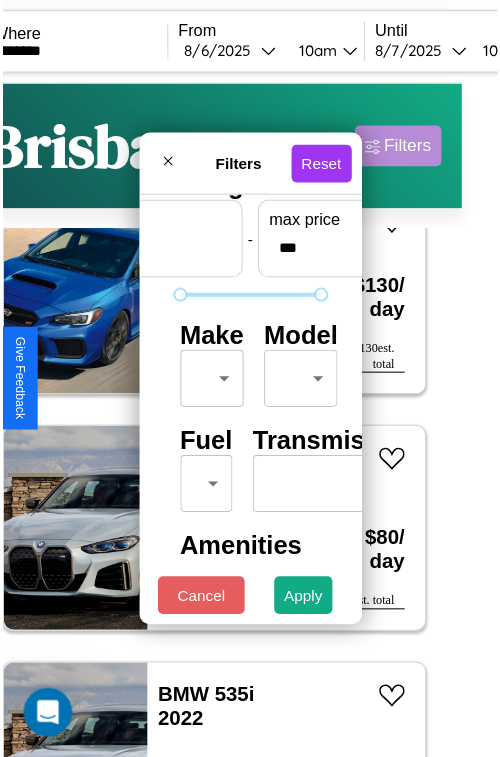 scroll, scrollTop: 59, scrollLeft: 0, axis: vertical 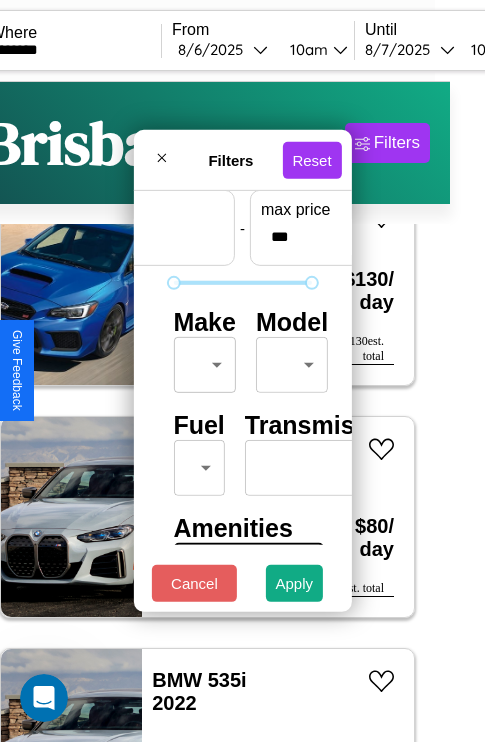 click on "CarGo Where ******** From [DATE] [TIME] Until [DATE] [TIME] Become a Host Login Sign Up [CITY] Filters 147  cars in this area These cars can be picked up in this city. Audi   S4   2022 Available $ 150  / day $ 150  est. total Tesla   Semi   2017 Unavailable $ 60  / day $ 60  est. total Lincoln   Navigator L   2024 Unavailable $ 210  / day $ 210  est. total Volkswagen   ID. Buzz   2016 Available $ 40  / day $ 40  est. total Infiniti   EX35   2022 Available $ 70  / day $ 70  est. total Kia   Borrego   2014 Available $ 150  / day $ 150  est. total Maserati   Grecale   2018 Available $ 190  / day $ 190  est. total Aston Martin   Rapide   2022 Available $ 80  / day $ 80  est. total Hyundai   Tiburon   2016 Available $ 110  / day $ 110  est. total BMW   325xi   2016 Available $ 140  / day $ 140  est. total GMC   P6S   2021 Available $ 30  / day $ 30  est. total Bentley   Bentley Trailers & Custom Coaches   2017 Unavailable $ 190  / day $ 190  est. total Audi   100   2014 Available $ 180  / day $ 180     $" at bounding box center [207, 412] 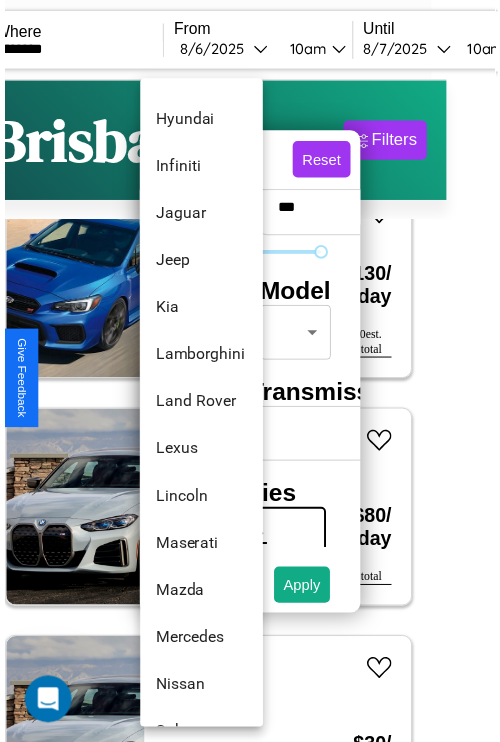 scroll, scrollTop: 950, scrollLeft: 0, axis: vertical 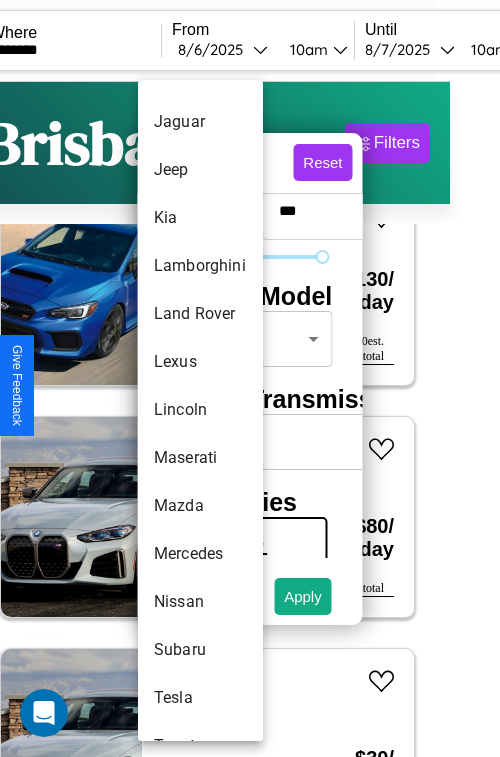 click on "Lincoln" at bounding box center [200, 410] 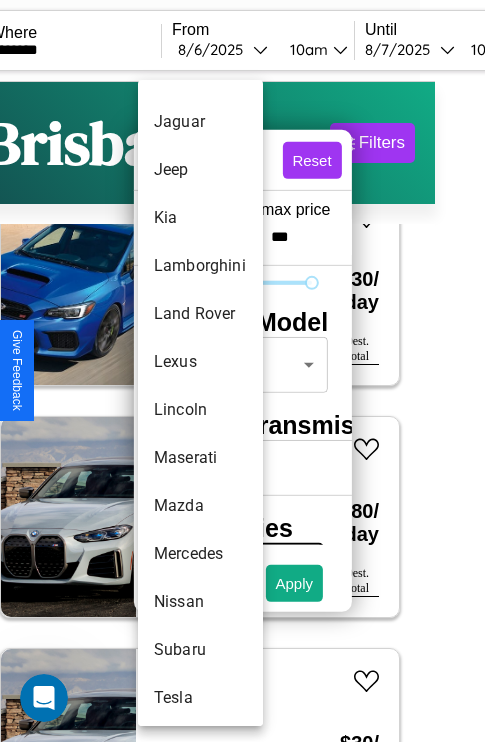 type on "*******" 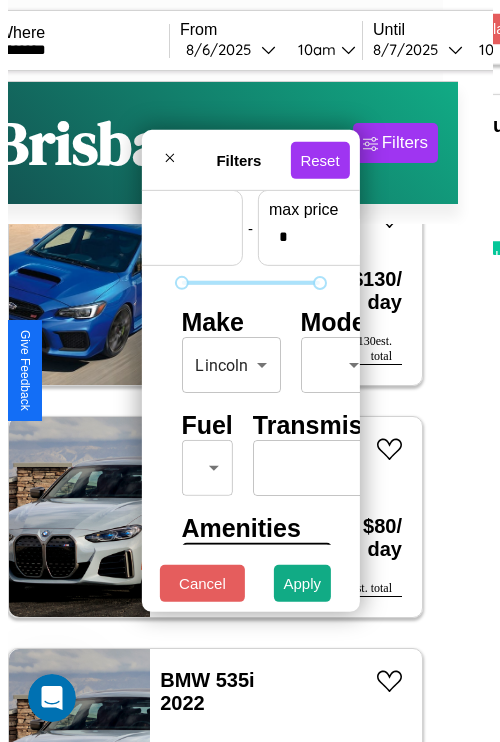 scroll, scrollTop: 59, scrollLeft: 124, axis: both 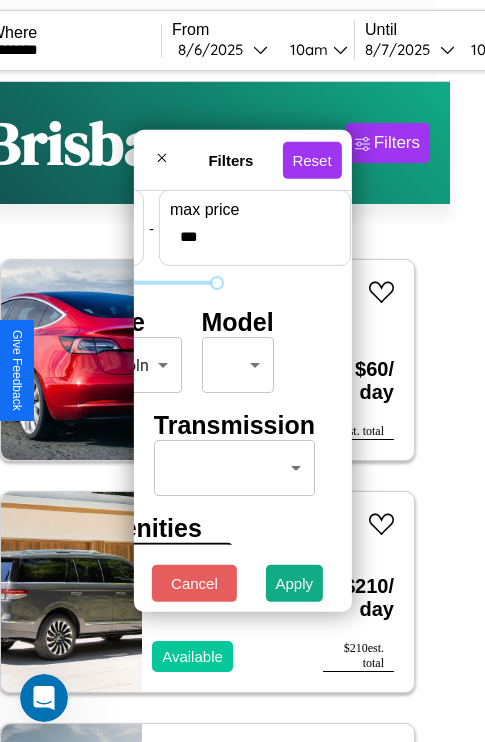 type on "***" 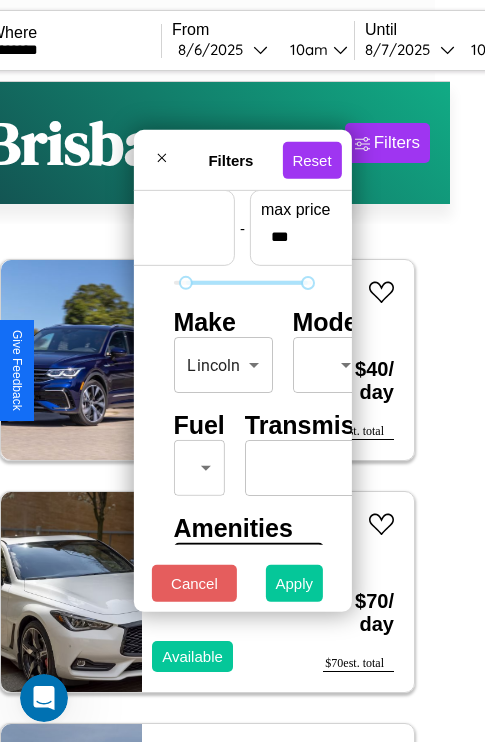 type on "**" 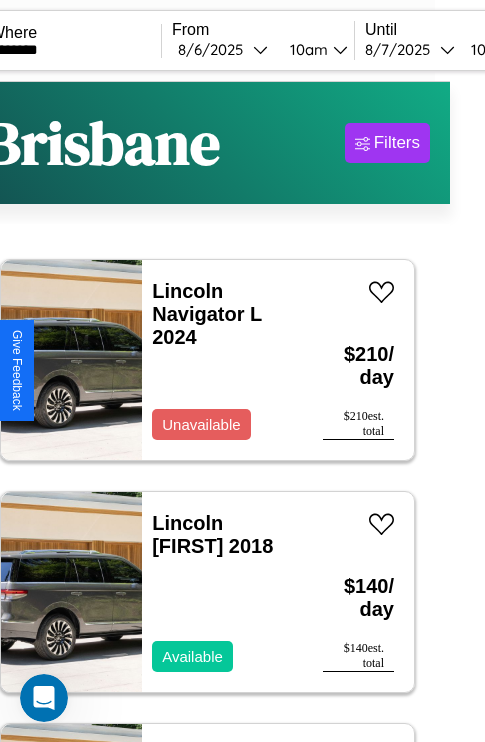 scroll, scrollTop: 89, scrollLeft: 35, axis: both 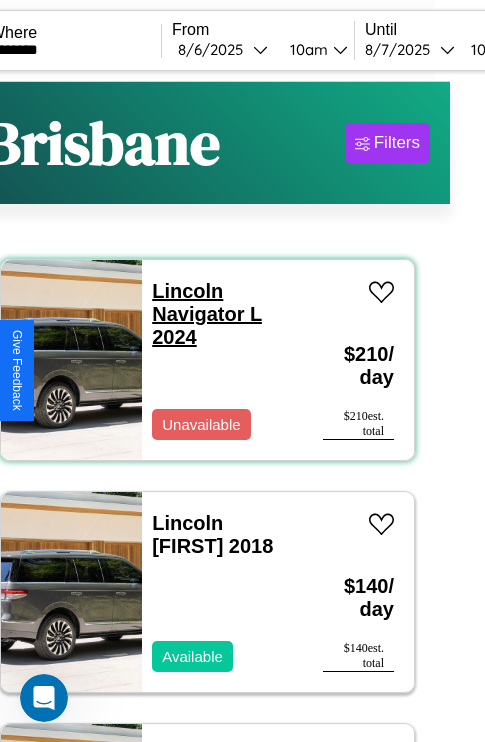 click on "Lincoln   Navigator L   2024" at bounding box center [207, 314] 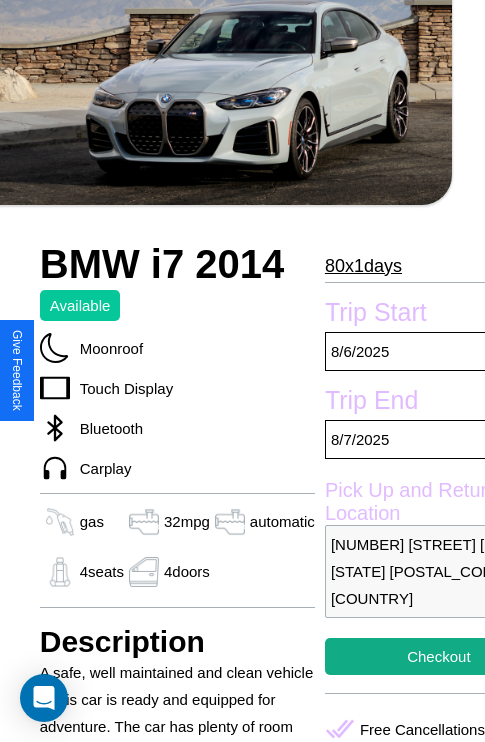 scroll, scrollTop: 332, scrollLeft: 84, axis: both 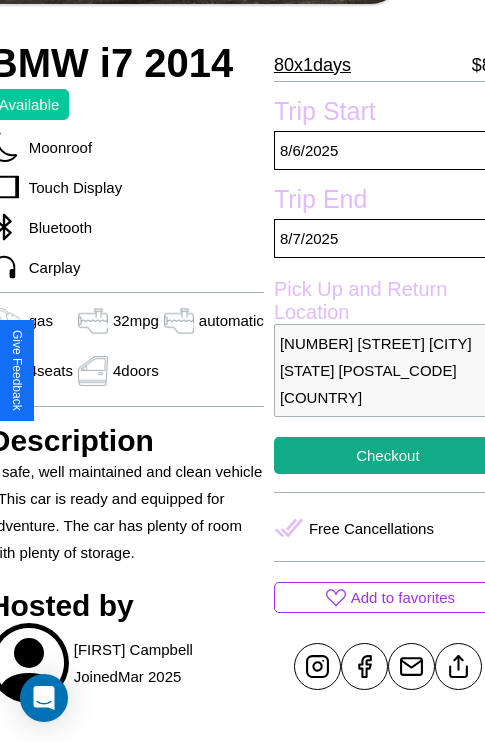 click on "[NUMBER] [STREET]  [CITY] [STATE] [POSTAL_CODE] [COUNTRY]" at bounding box center [388, 370] 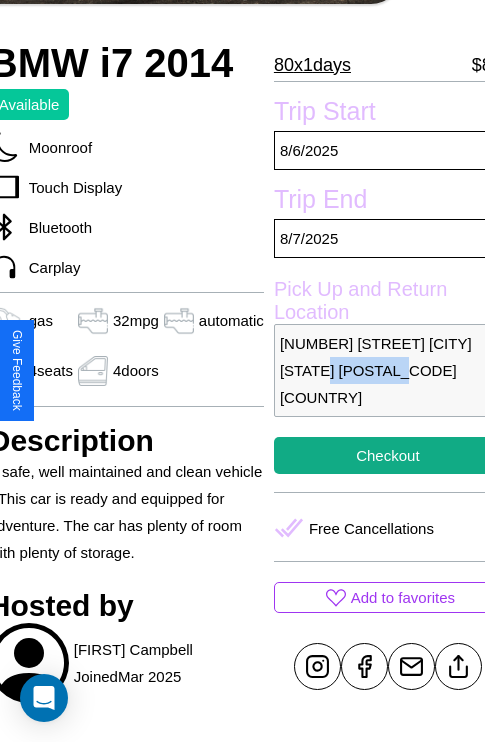 click on "[NUMBER] [STREET]  [CITY] [STATE] [POSTAL_CODE] [COUNTRY]" at bounding box center (388, 370) 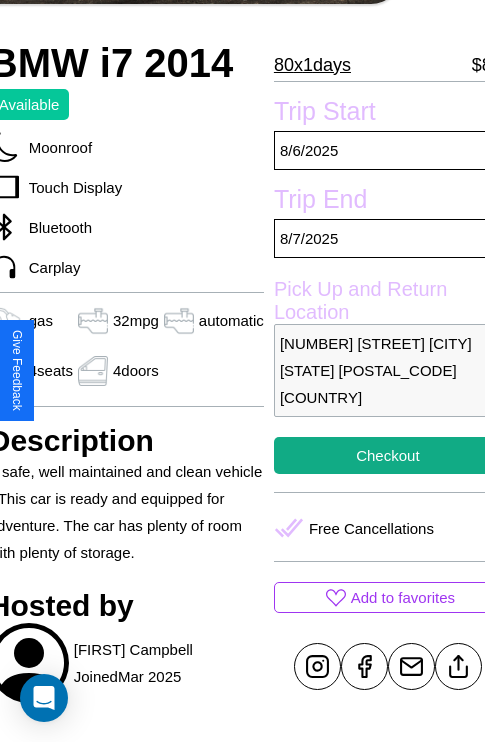 click on "1554 Sunset Boulevard  Brisbane Queensland 91048 Australia" at bounding box center (388, 370) 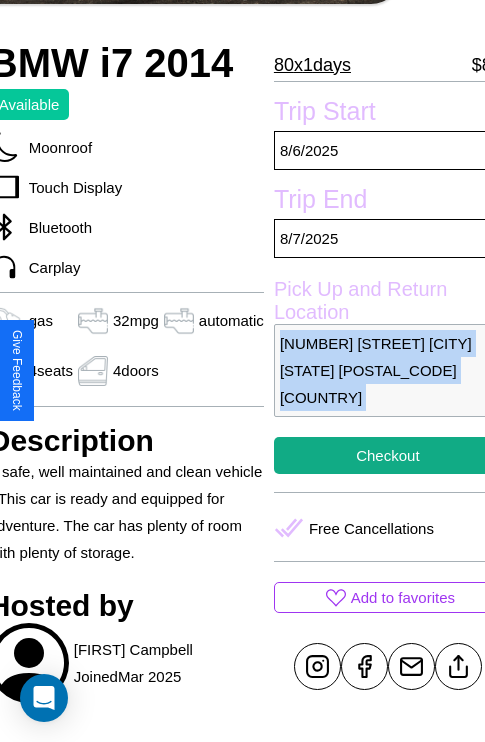 click on "1554 Sunset Boulevard  Brisbane Queensland 91048 Australia" at bounding box center [388, 370] 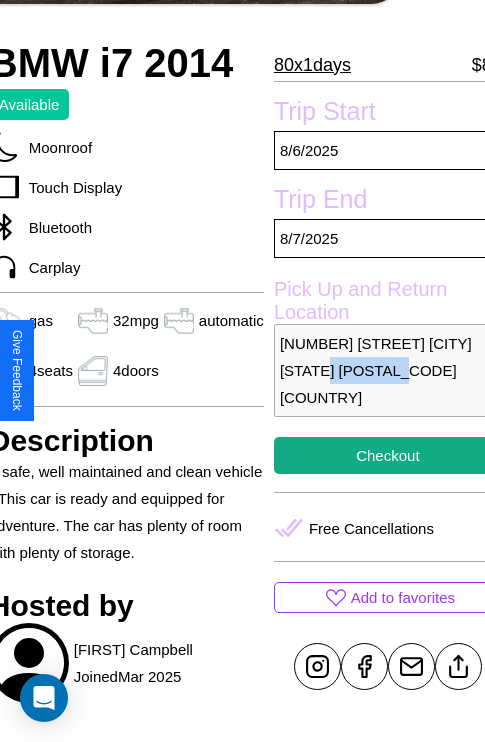 click on "1554 Sunset Boulevard  Brisbane Queensland 91048 Australia" at bounding box center [388, 370] 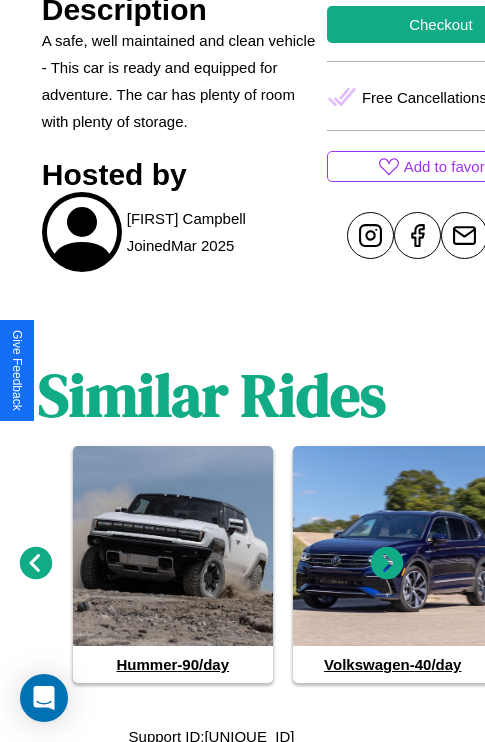 scroll, scrollTop: 771, scrollLeft: 30, axis: both 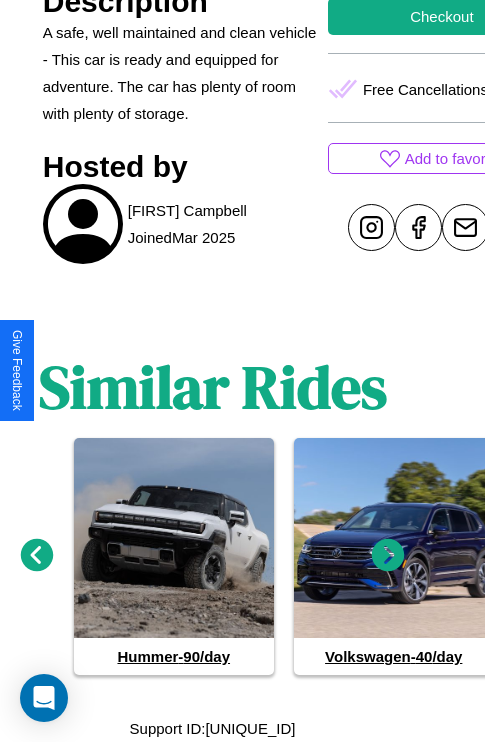 click 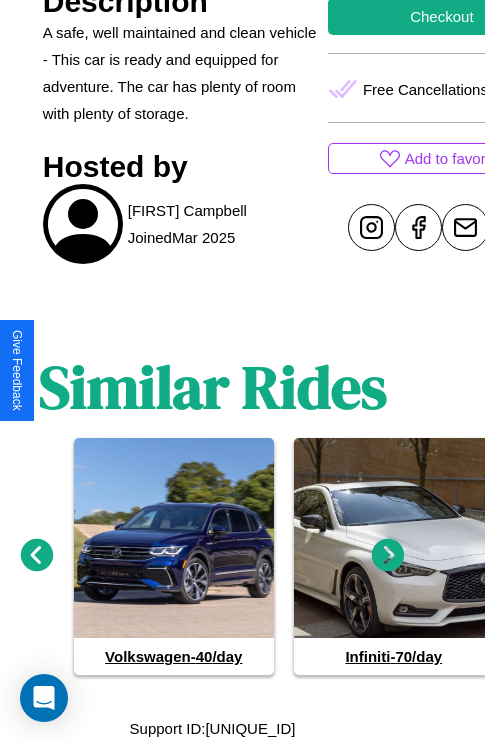 click 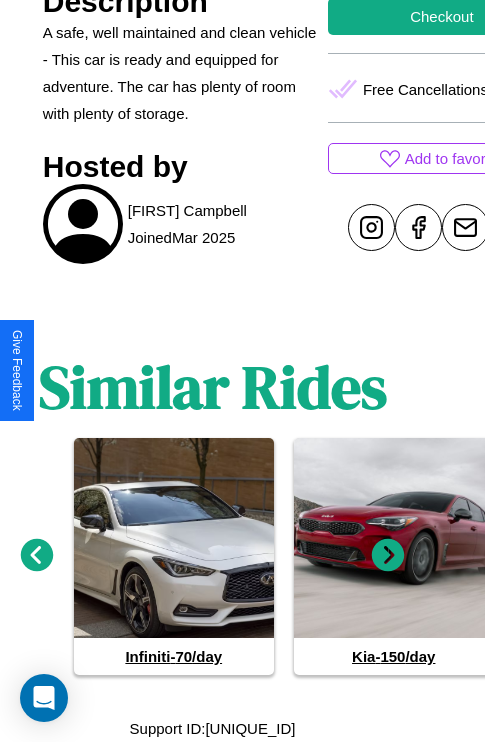 click 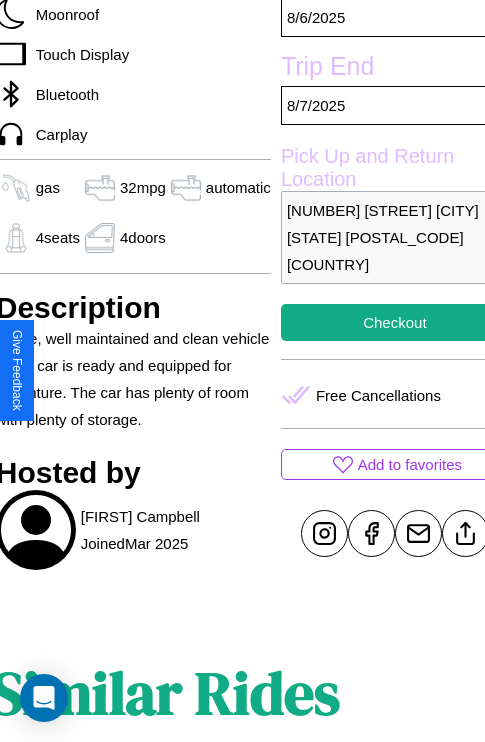 scroll, scrollTop: 417, scrollLeft: 84, axis: both 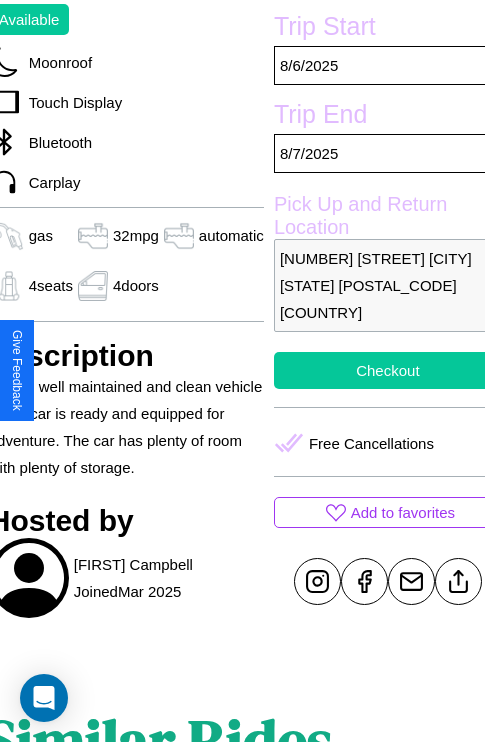 click on "Checkout" at bounding box center [388, 370] 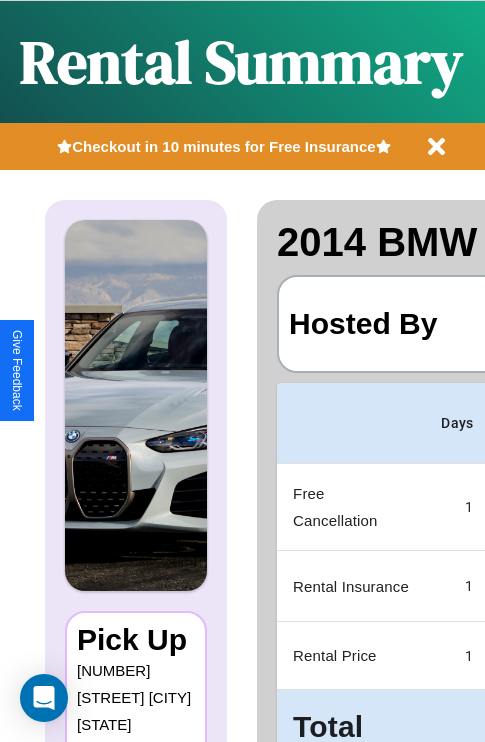 scroll, scrollTop: 0, scrollLeft: 389, axis: horizontal 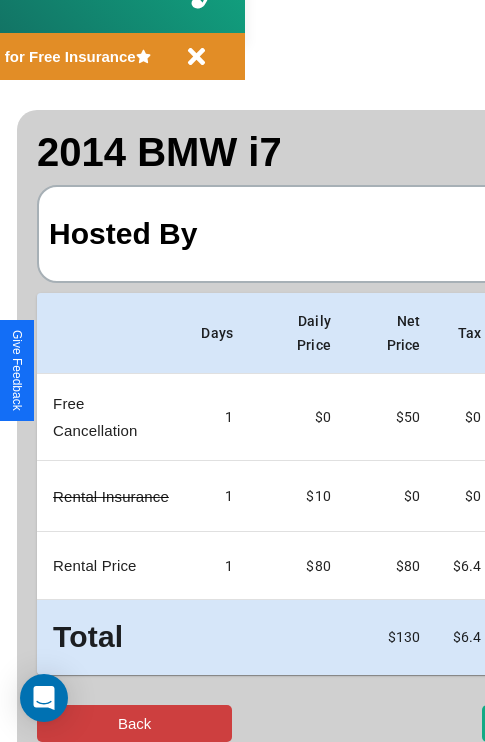 click on "Back" at bounding box center [134, 723] 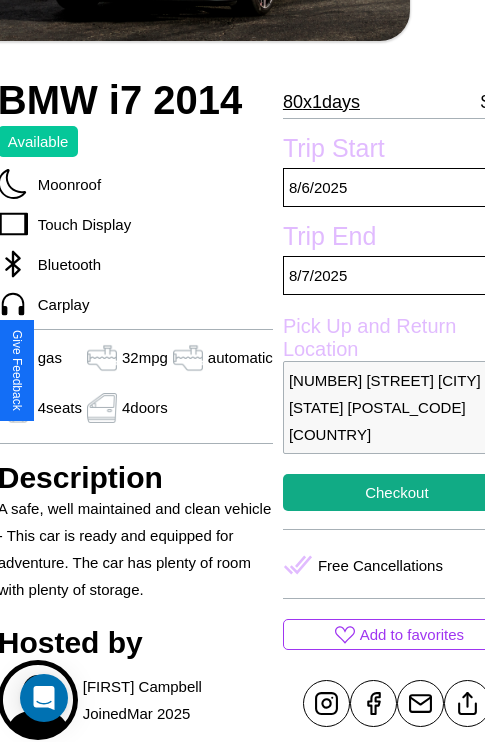 scroll, scrollTop: 332, scrollLeft: 84, axis: both 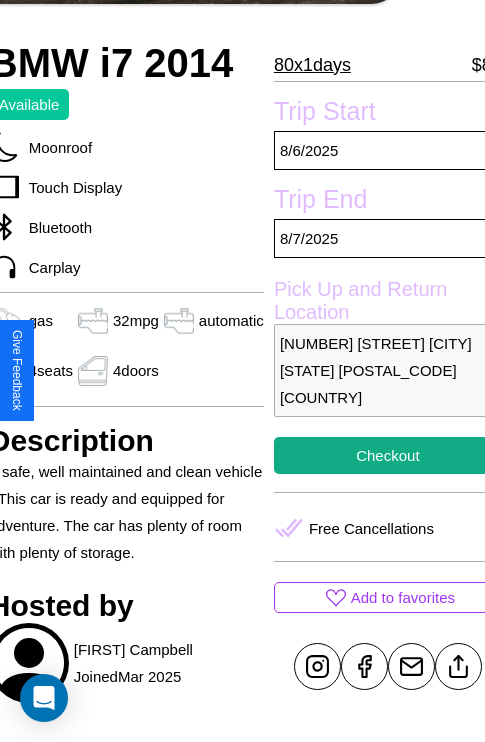 click on "1554 Sunset Boulevard  Brisbane Queensland 91048 Australia" at bounding box center (388, 370) 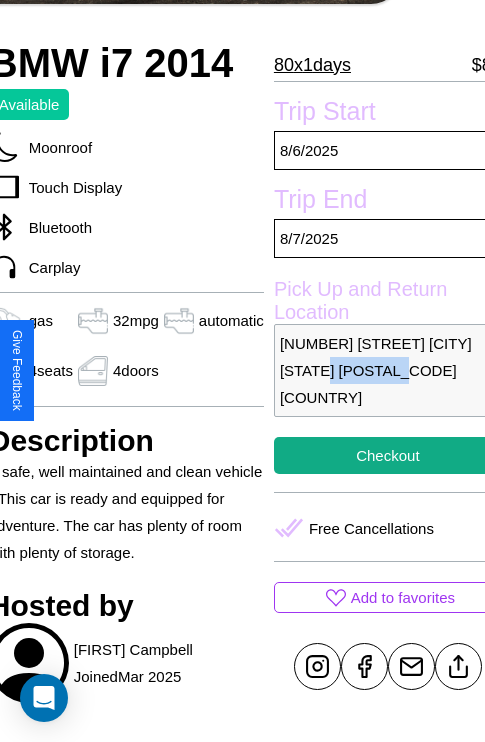 click on "1554 Sunset Boulevard  Brisbane Queensland 91048 Australia" at bounding box center [388, 370] 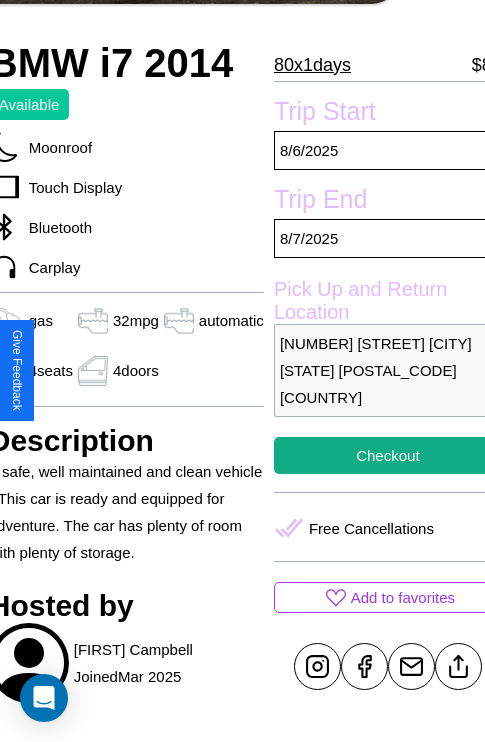 click on "1554 Sunset Boulevard  Brisbane Queensland 91048 Australia" at bounding box center (388, 370) 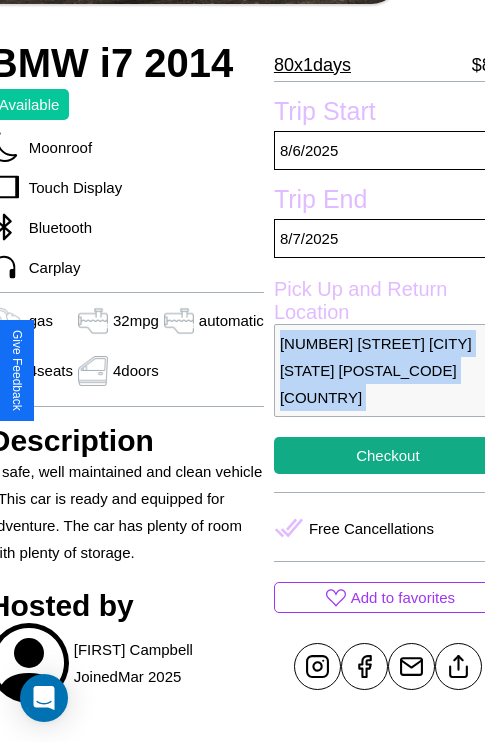 click on "1554 Sunset Boulevard  Brisbane Queensland 91048 Australia" at bounding box center [388, 370] 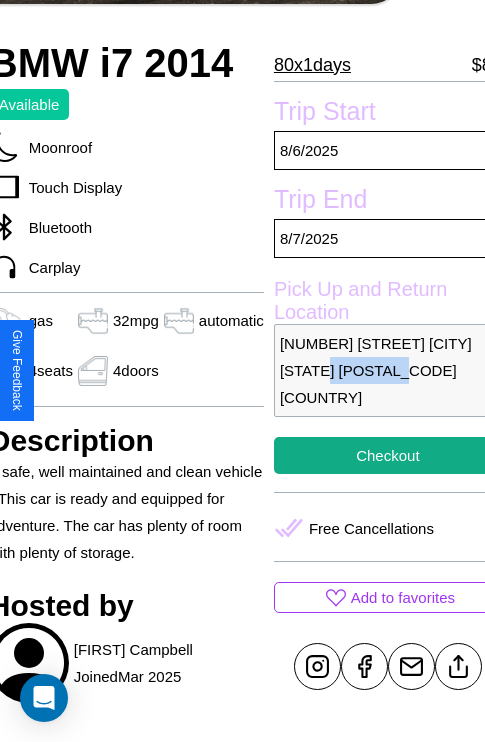 click on "1554 Sunset Boulevard  Brisbane Queensland 91048 Australia" at bounding box center (388, 370) 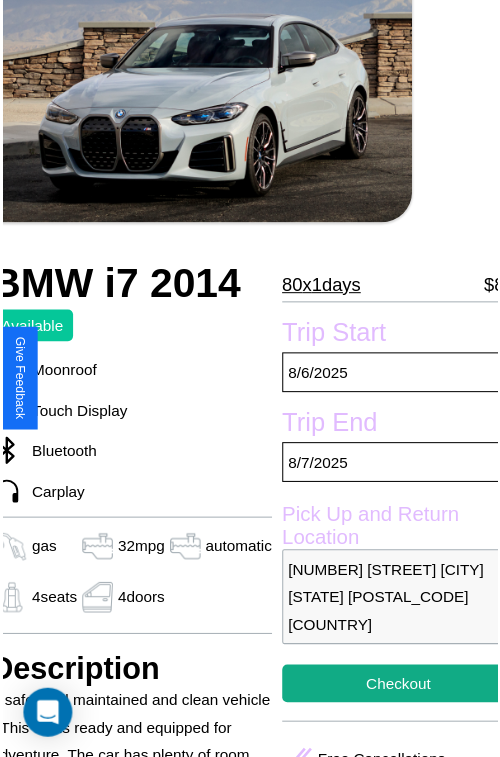 scroll, scrollTop: 112, scrollLeft: 84, axis: both 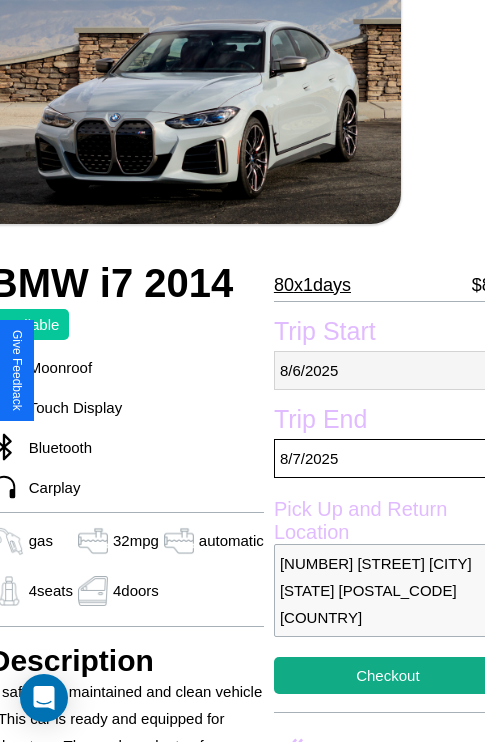 click on "8 / 6 / 2025" at bounding box center [388, 370] 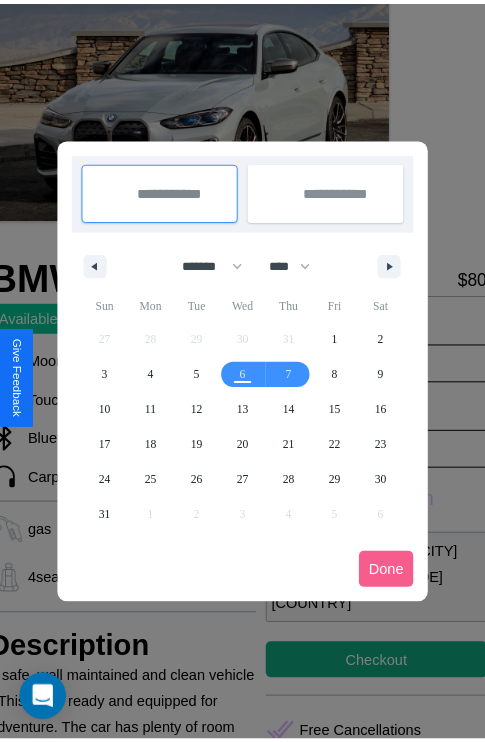 scroll, scrollTop: 0, scrollLeft: 84, axis: horizontal 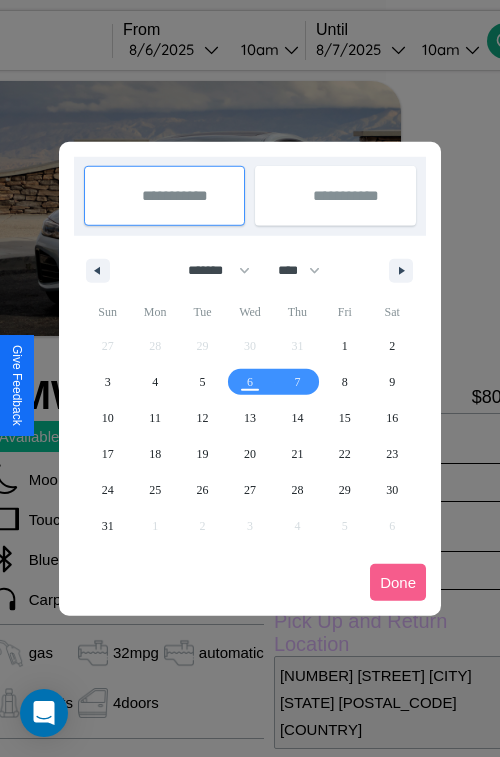 click at bounding box center (250, 378) 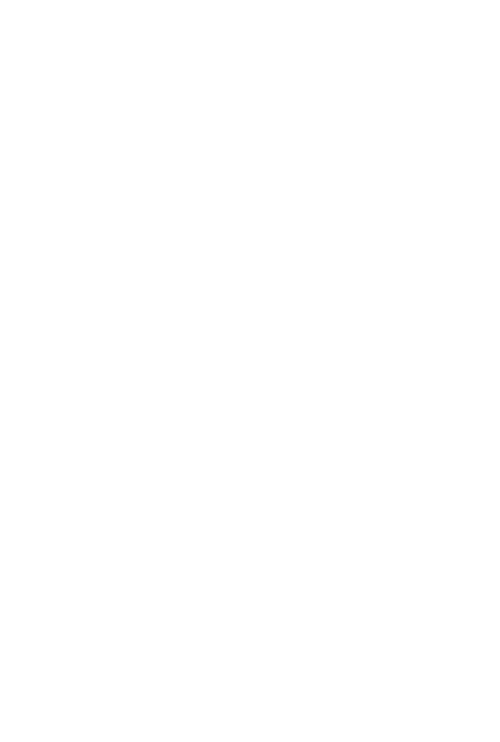 scroll, scrollTop: 0, scrollLeft: 0, axis: both 